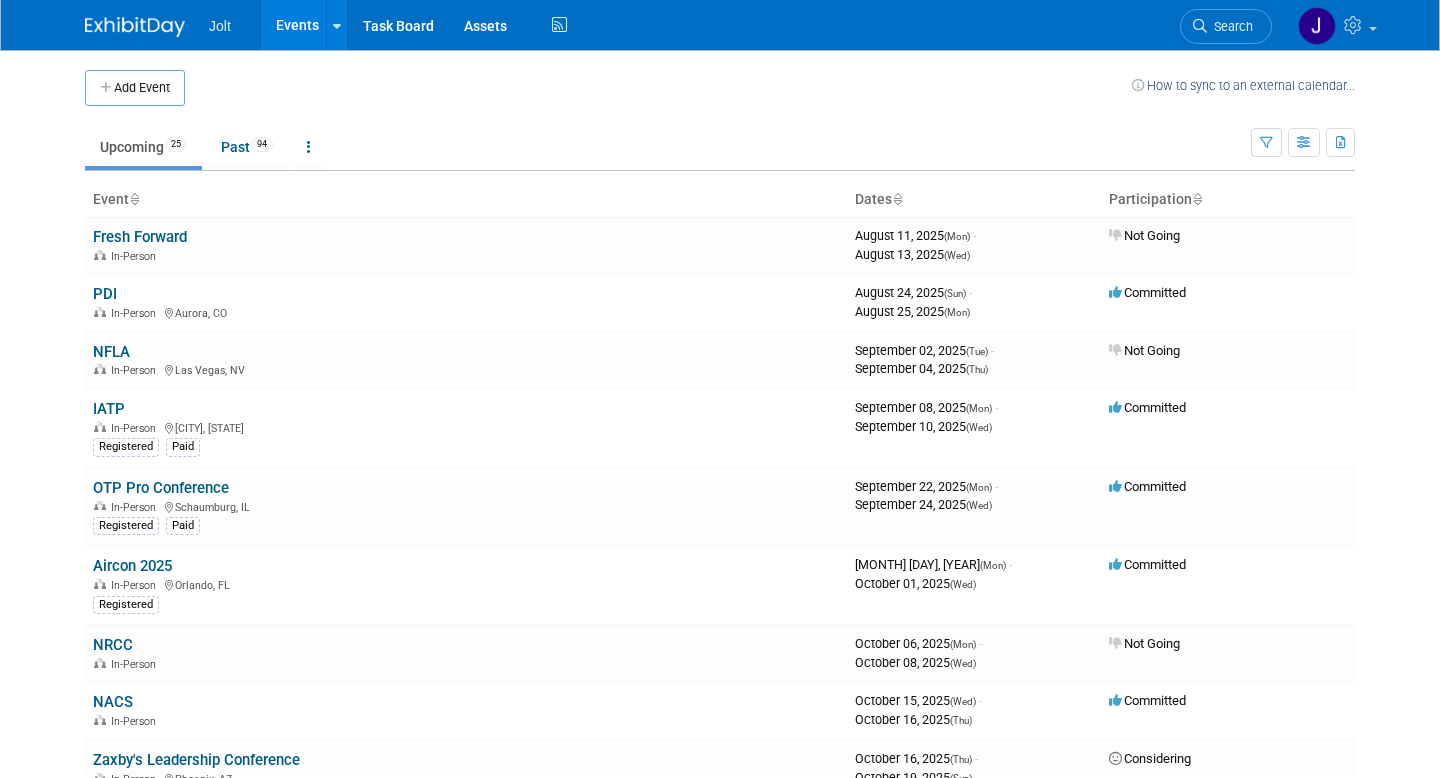 scroll, scrollTop: 0, scrollLeft: 0, axis: both 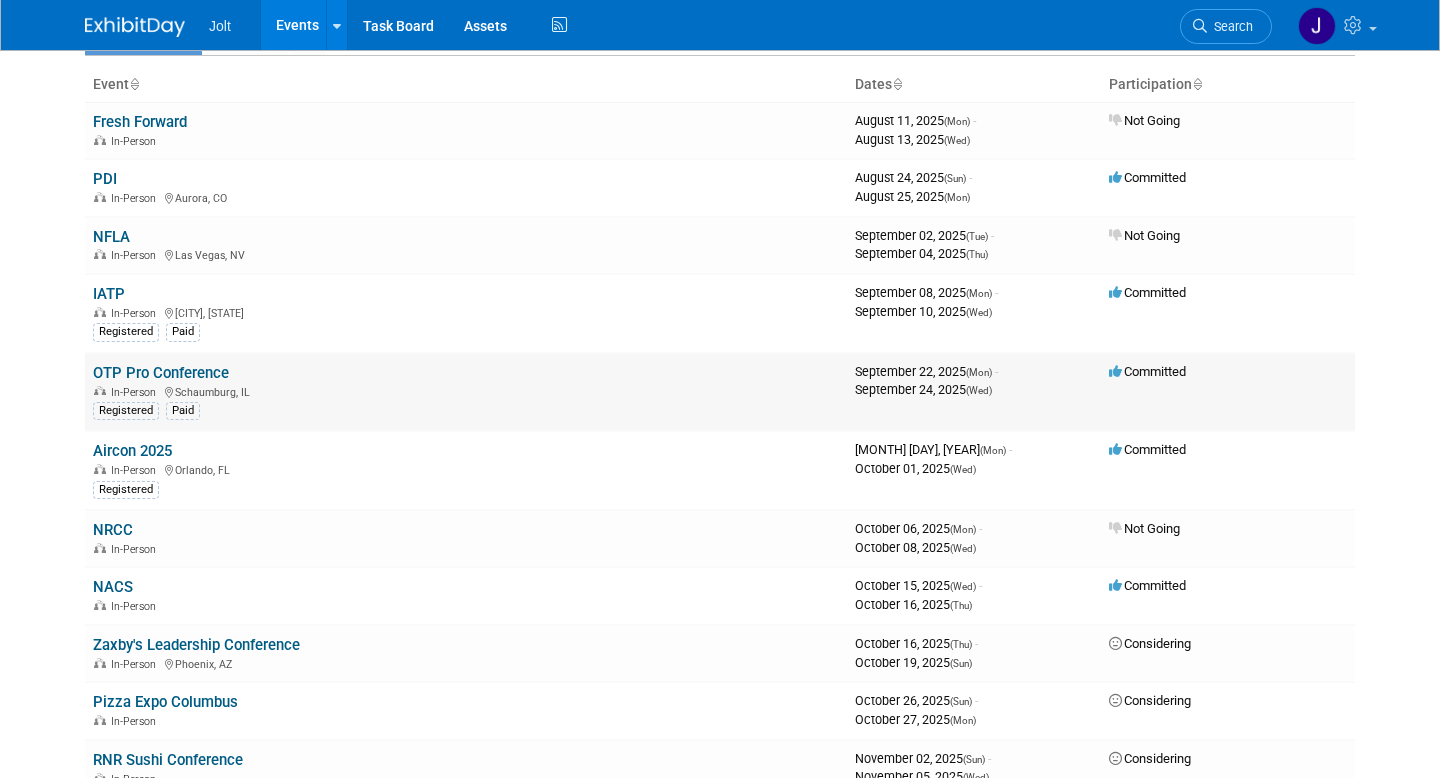 click on "OTP Pro Conference" at bounding box center (161, 373) 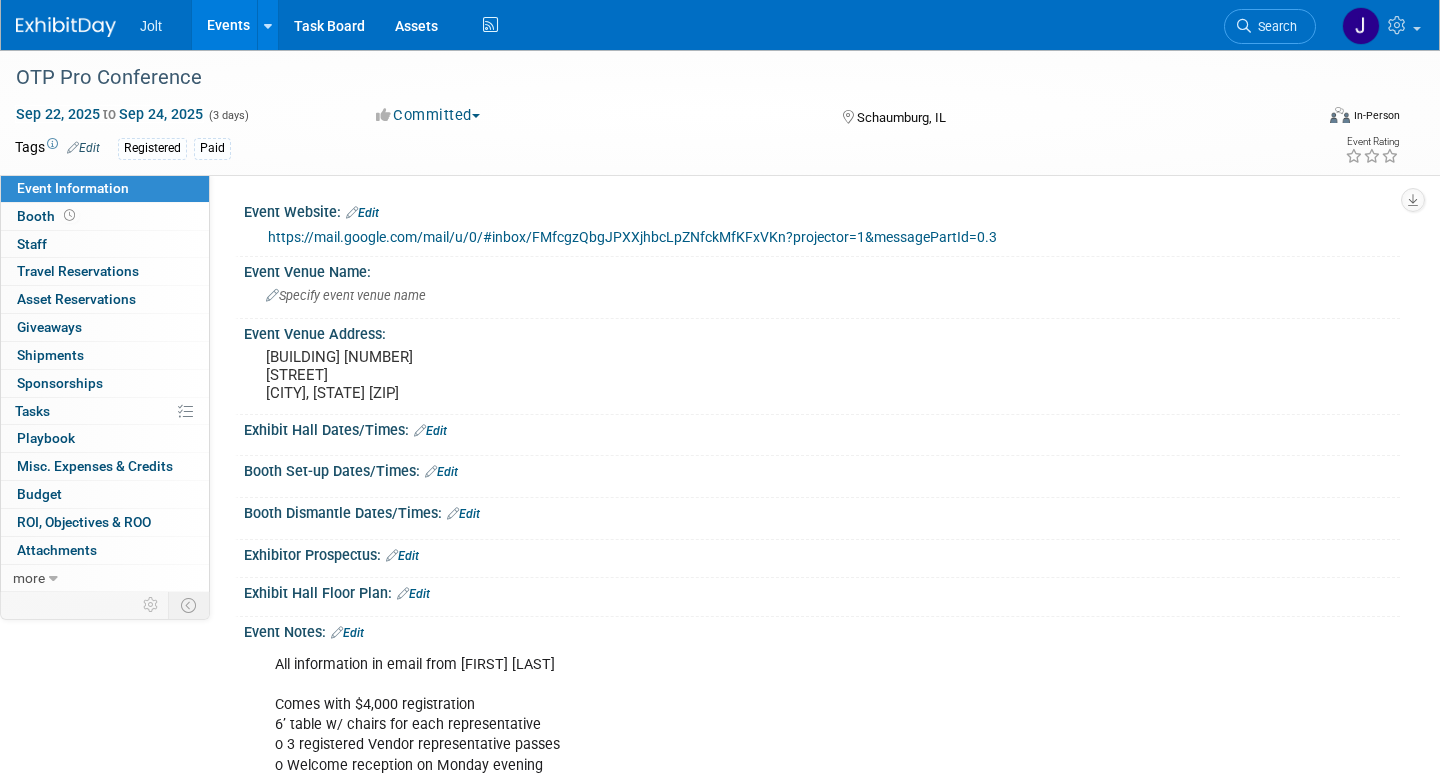 scroll, scrollTop: 0, scrollLeft: 0, axis: both 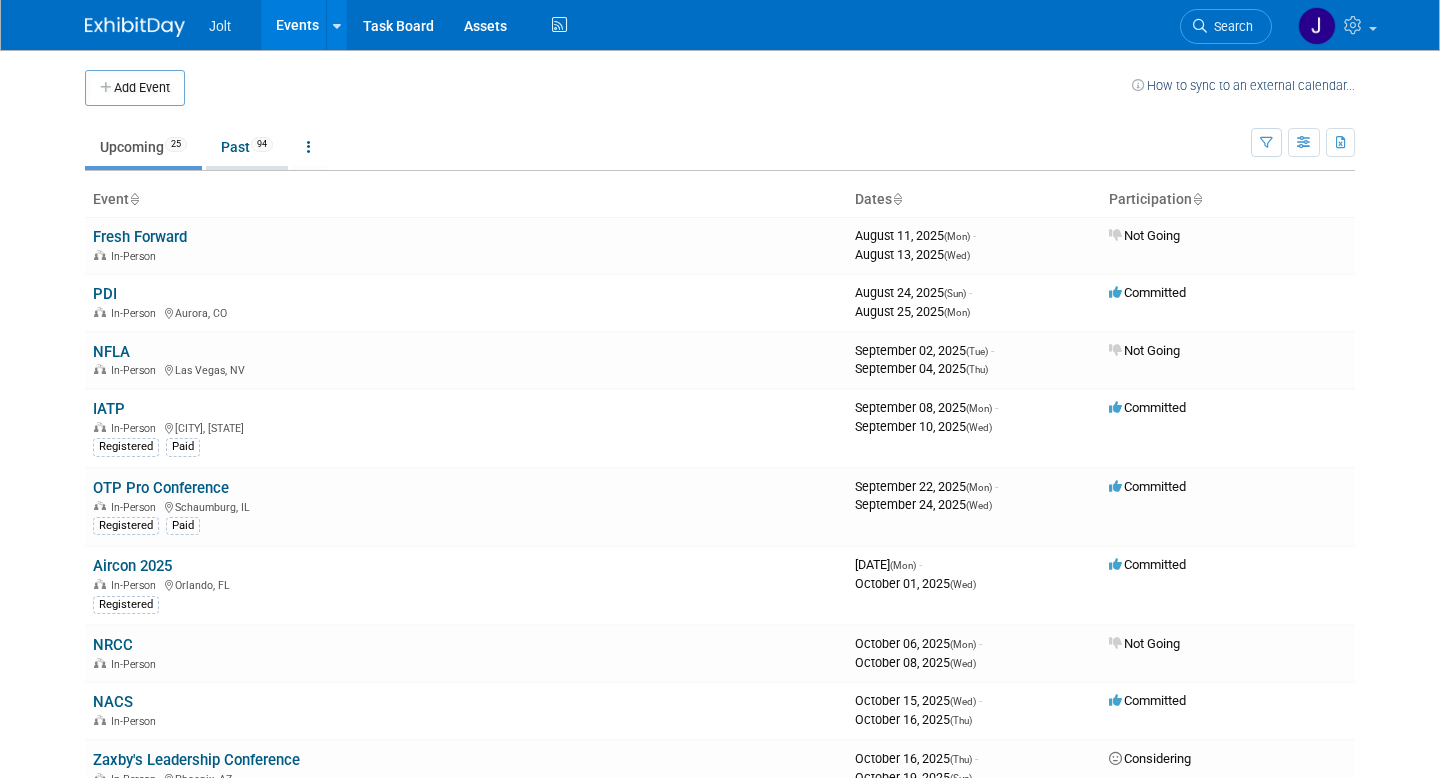 click on "94" at bounding box center (262, 144) 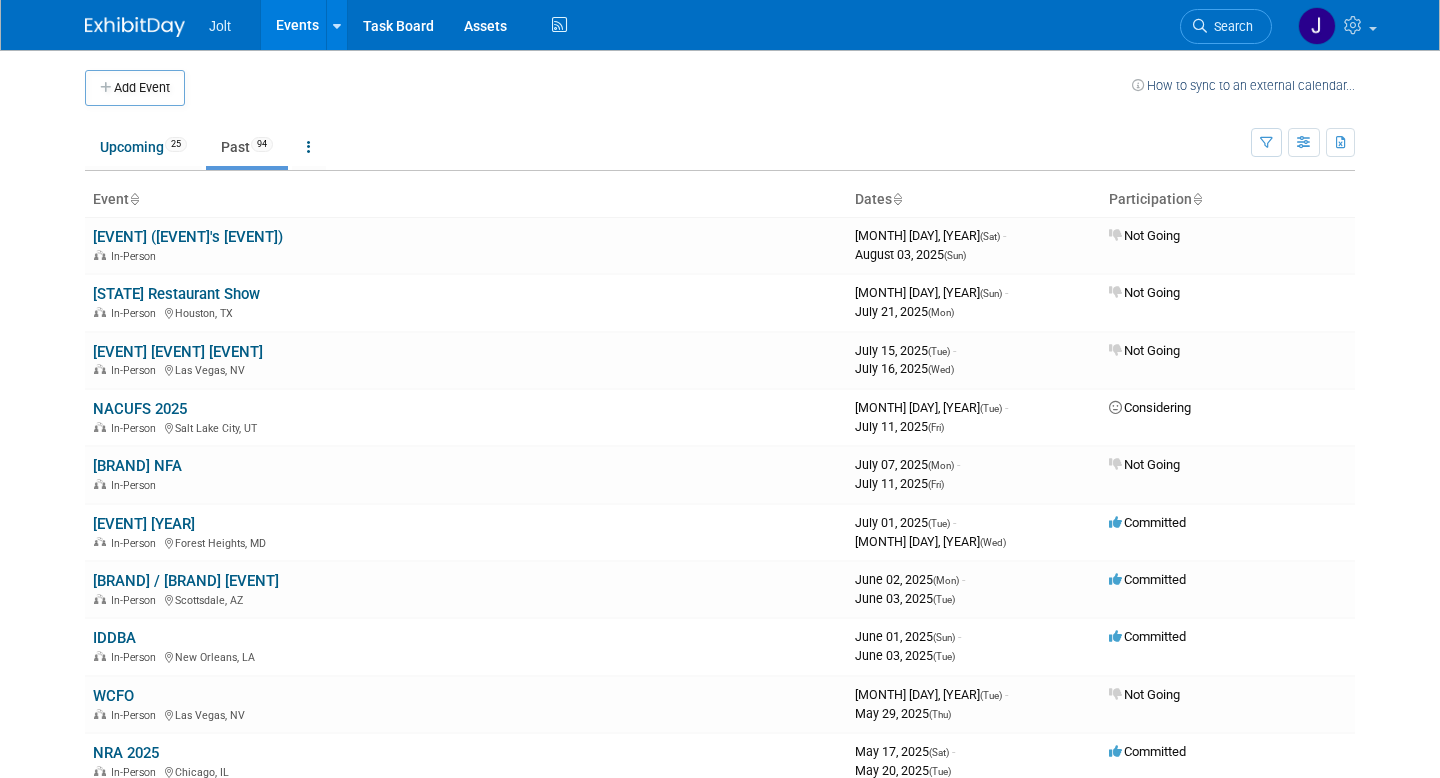 scroll, scrollTop: 325, scrollLeft: 0, axis: vertical 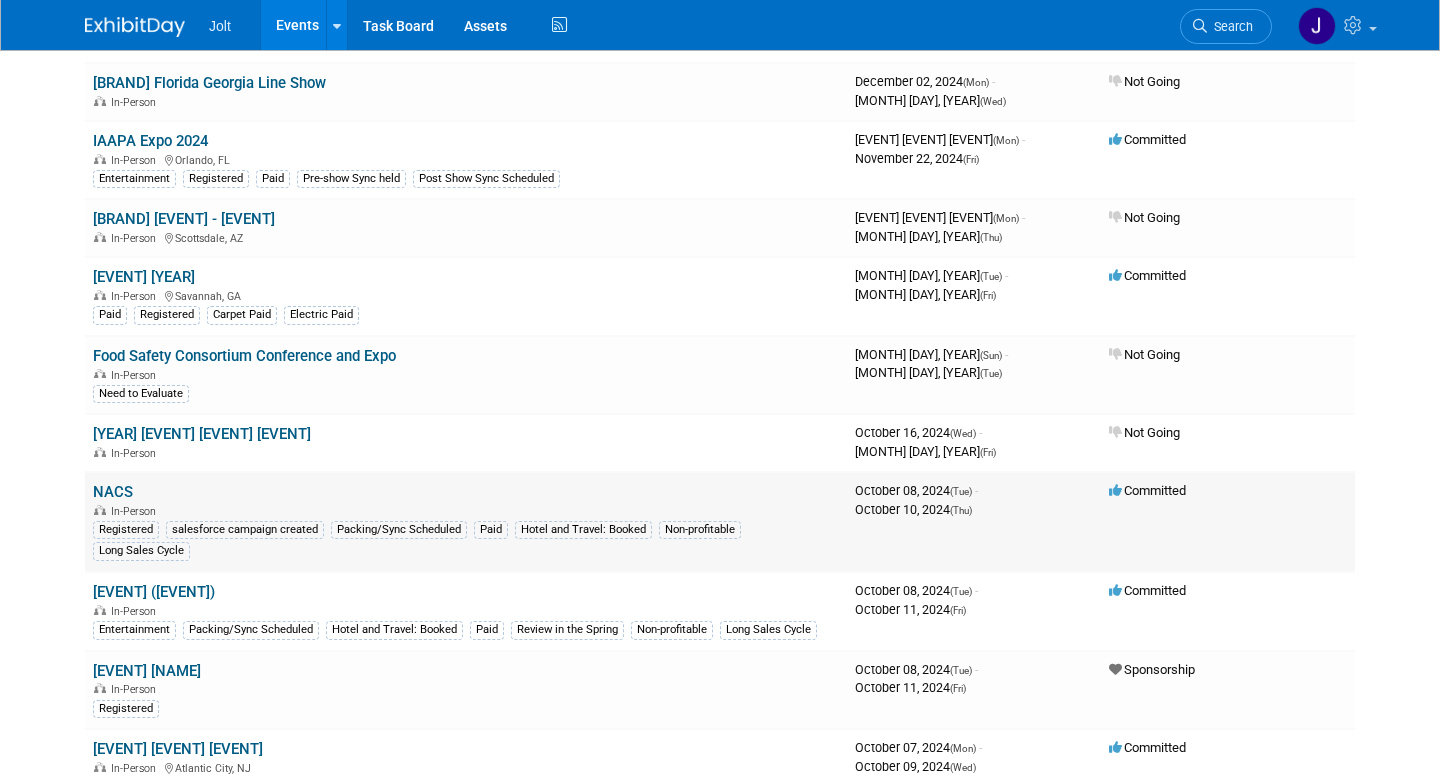 click on "NACS" at bounding box center [113, 492] 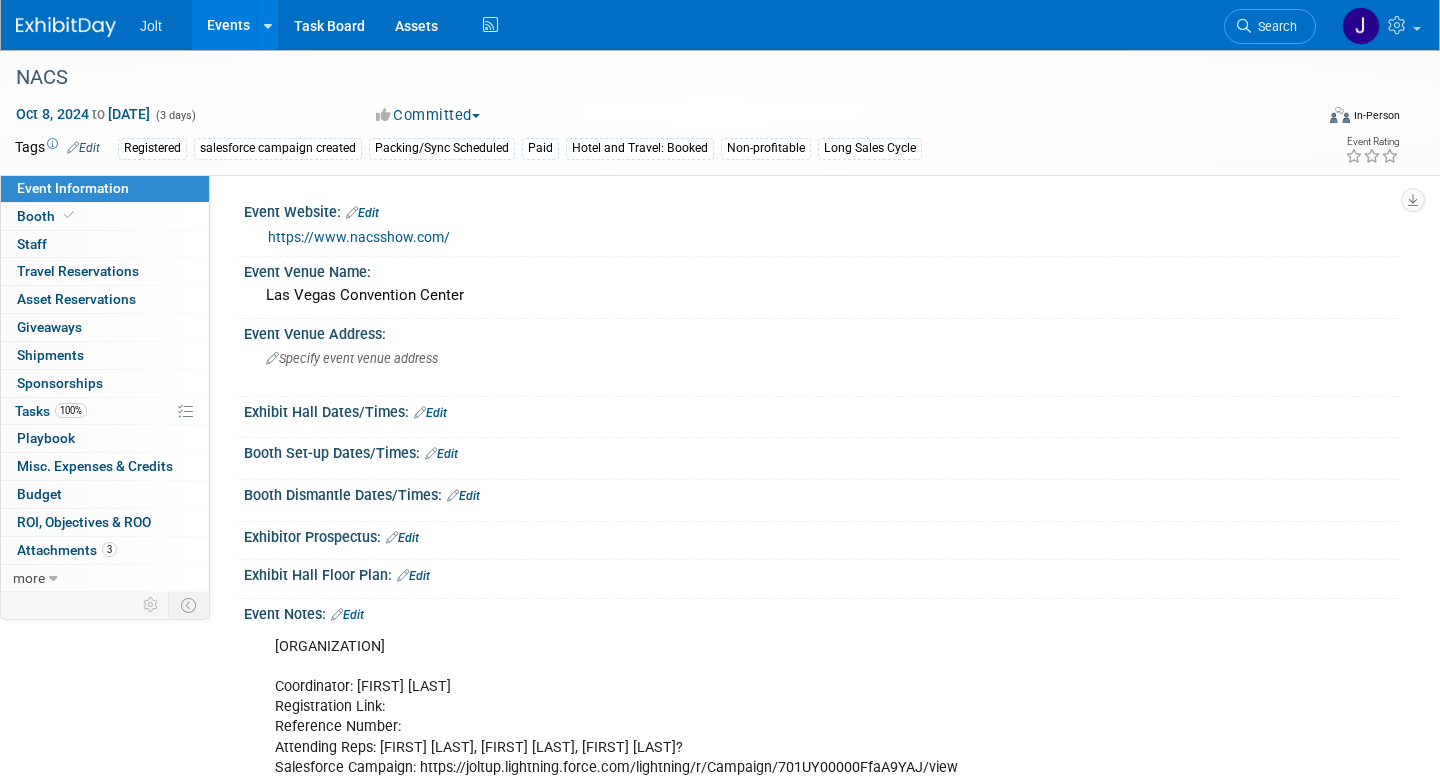 scroll, scrollTop: 0, scrollLeft: 0, axis: both 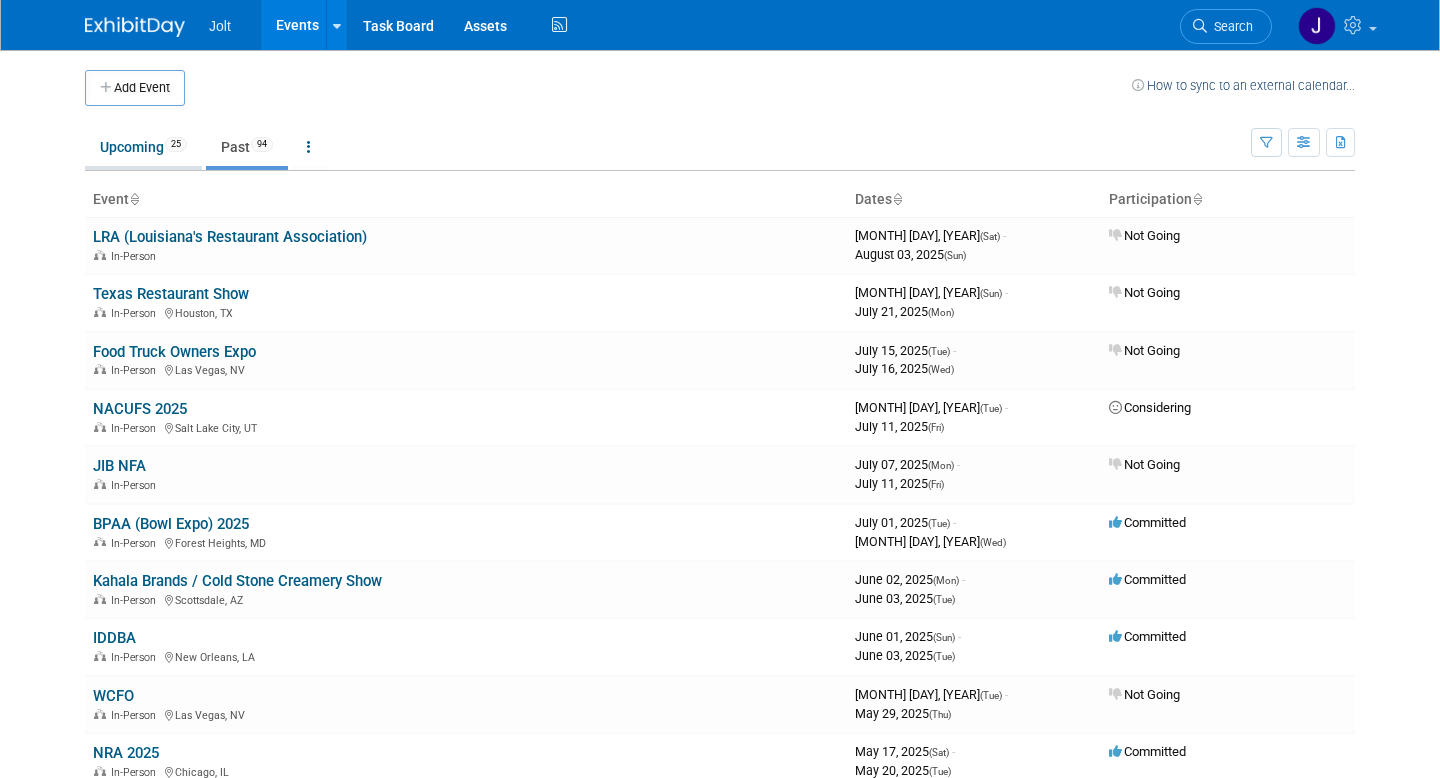 click on "Upcoming
25" at bounding box center (143, 147) 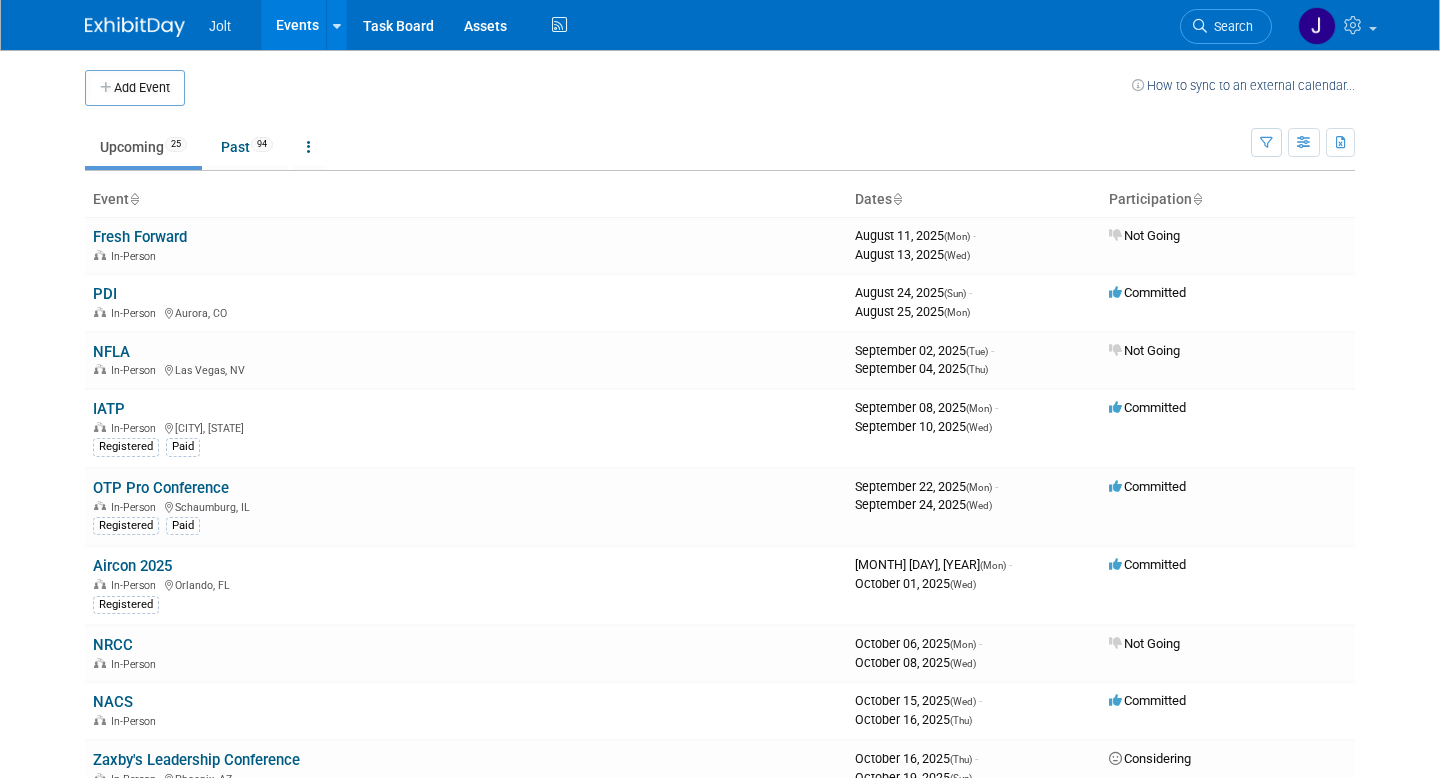 scroll, scrollTop: 0, scrollLeft: 0, axis: both 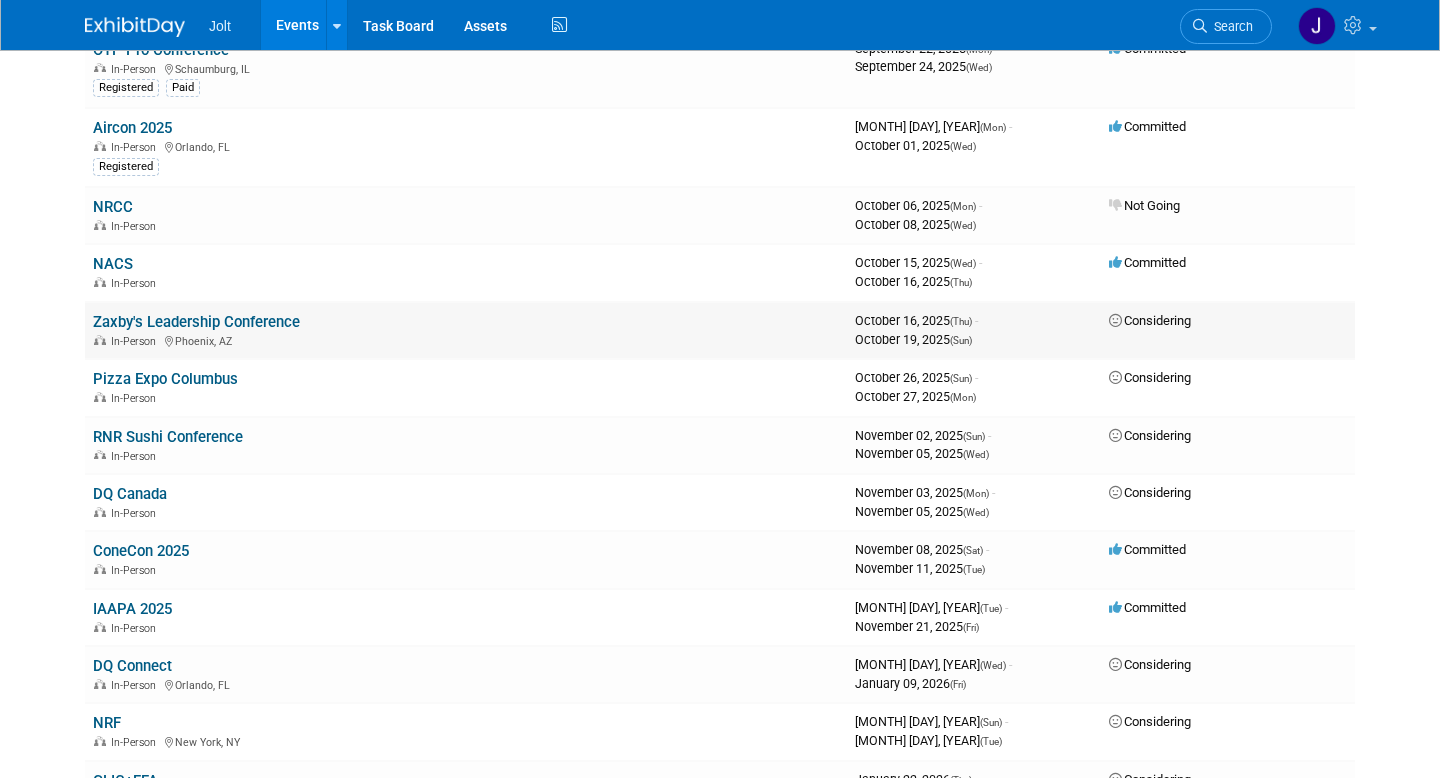 click on "Zaxby's Leadership Conference" at bounding box center [196, 322] 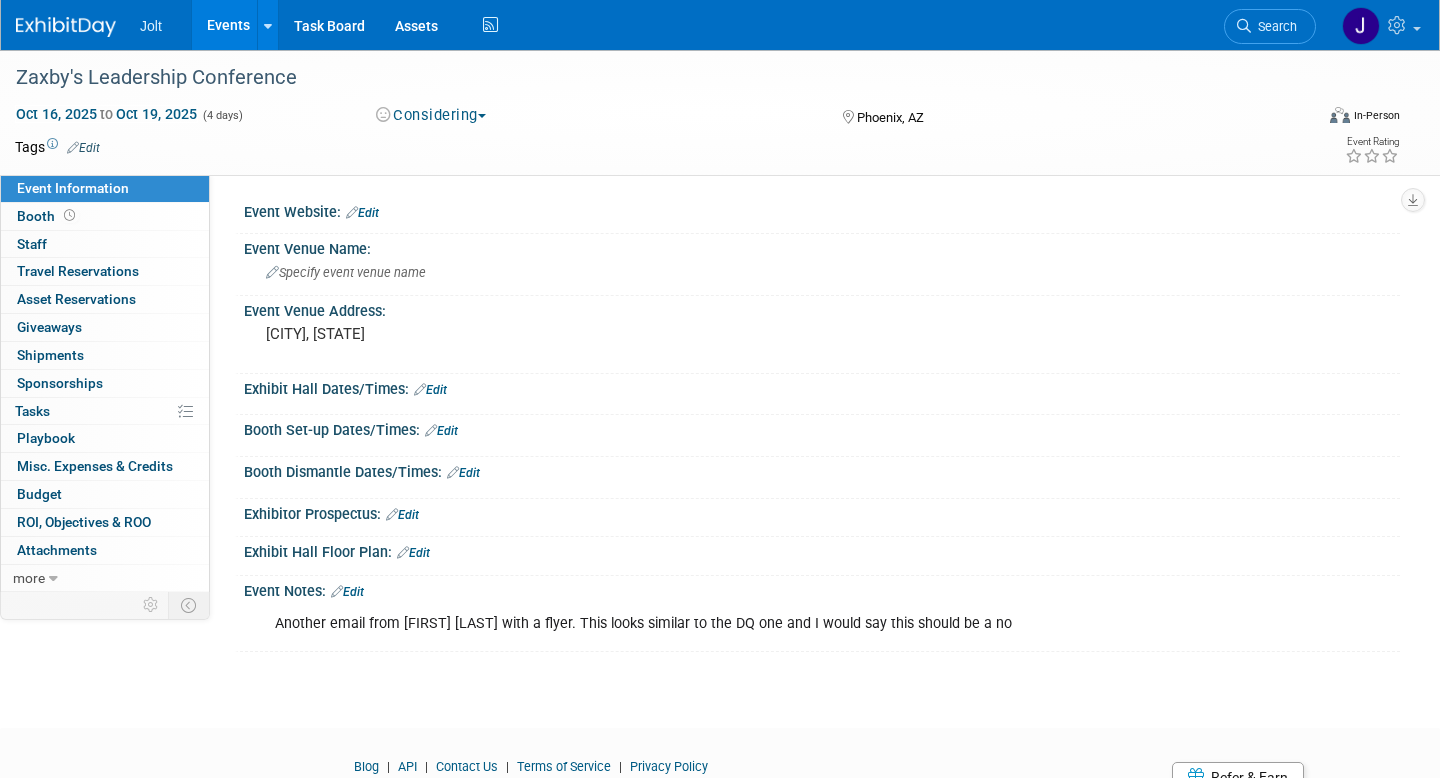 scroll, scrollTop: 0, scrollLeft: 0, axis: both 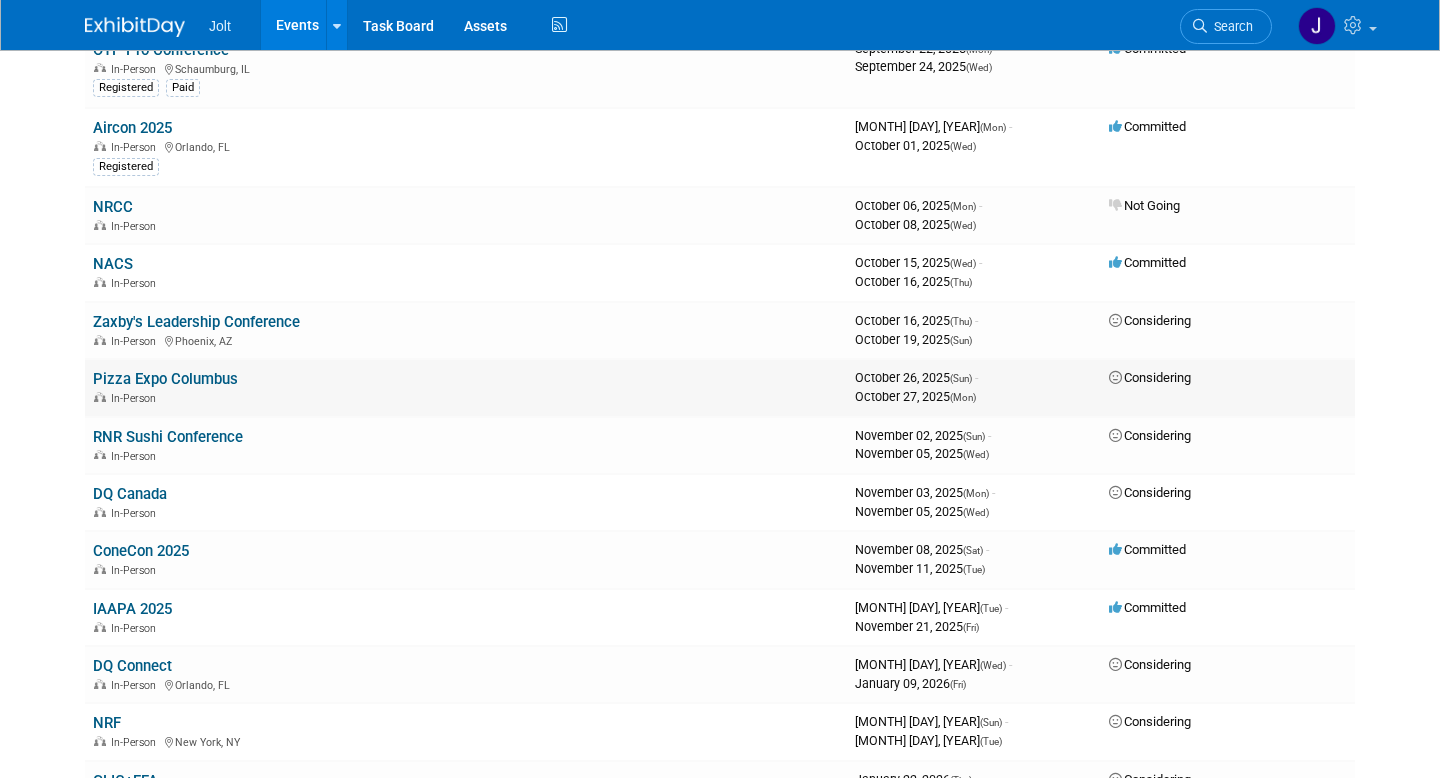 click on "Pizza Expo Columbus" at bounding box center (165, 379) 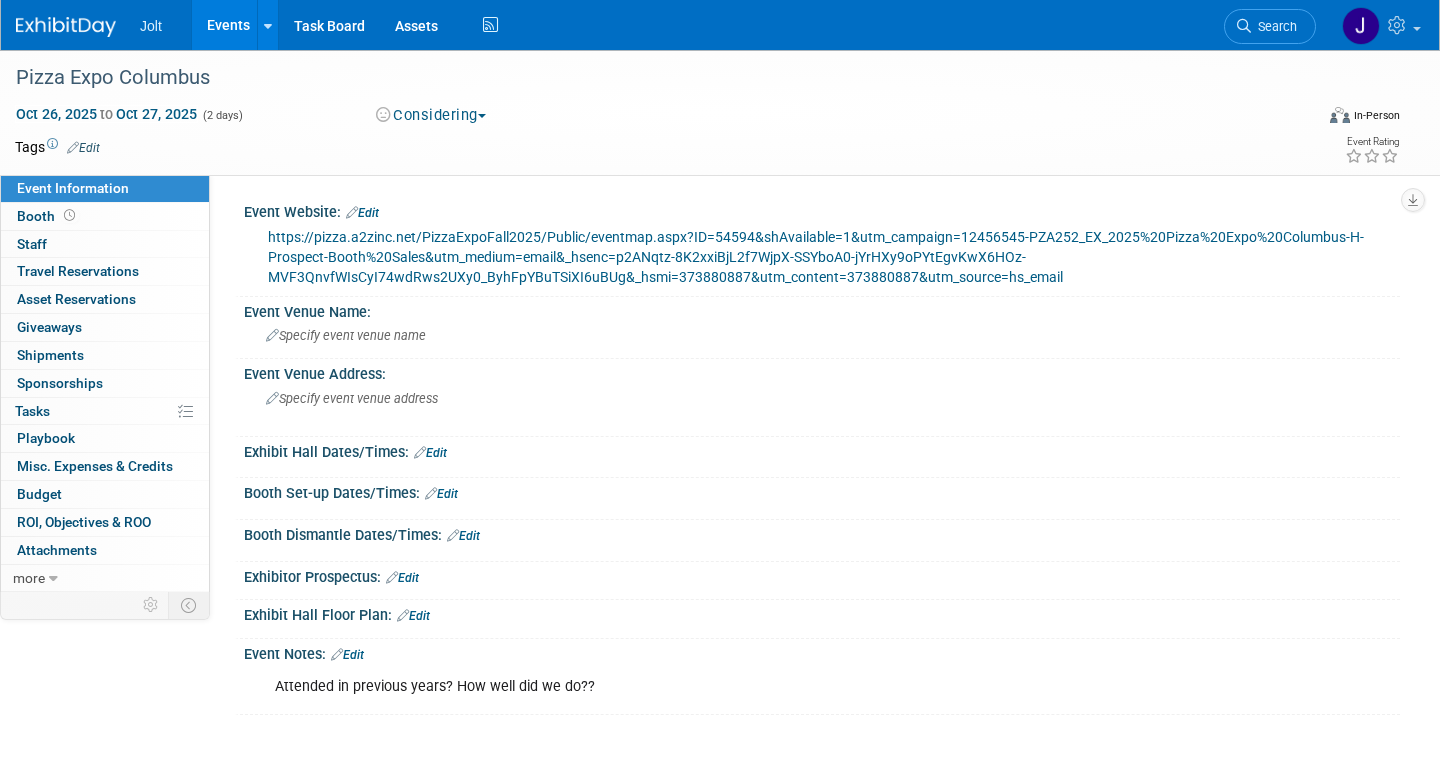 scroll, scrollTop: 0, scrollLeft: 0, axis: both 